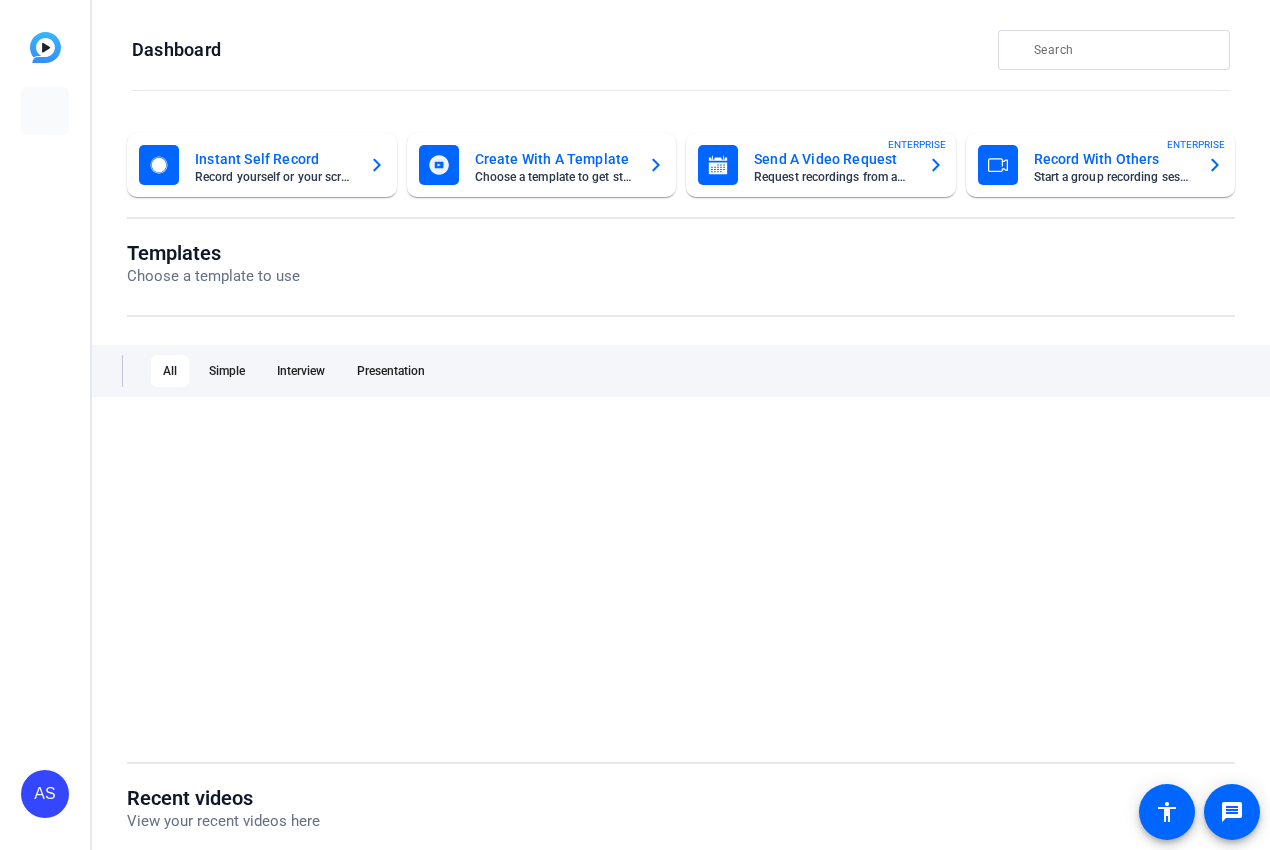 scroll, scrollTop: 0, scrollLeft: 0, axis: both 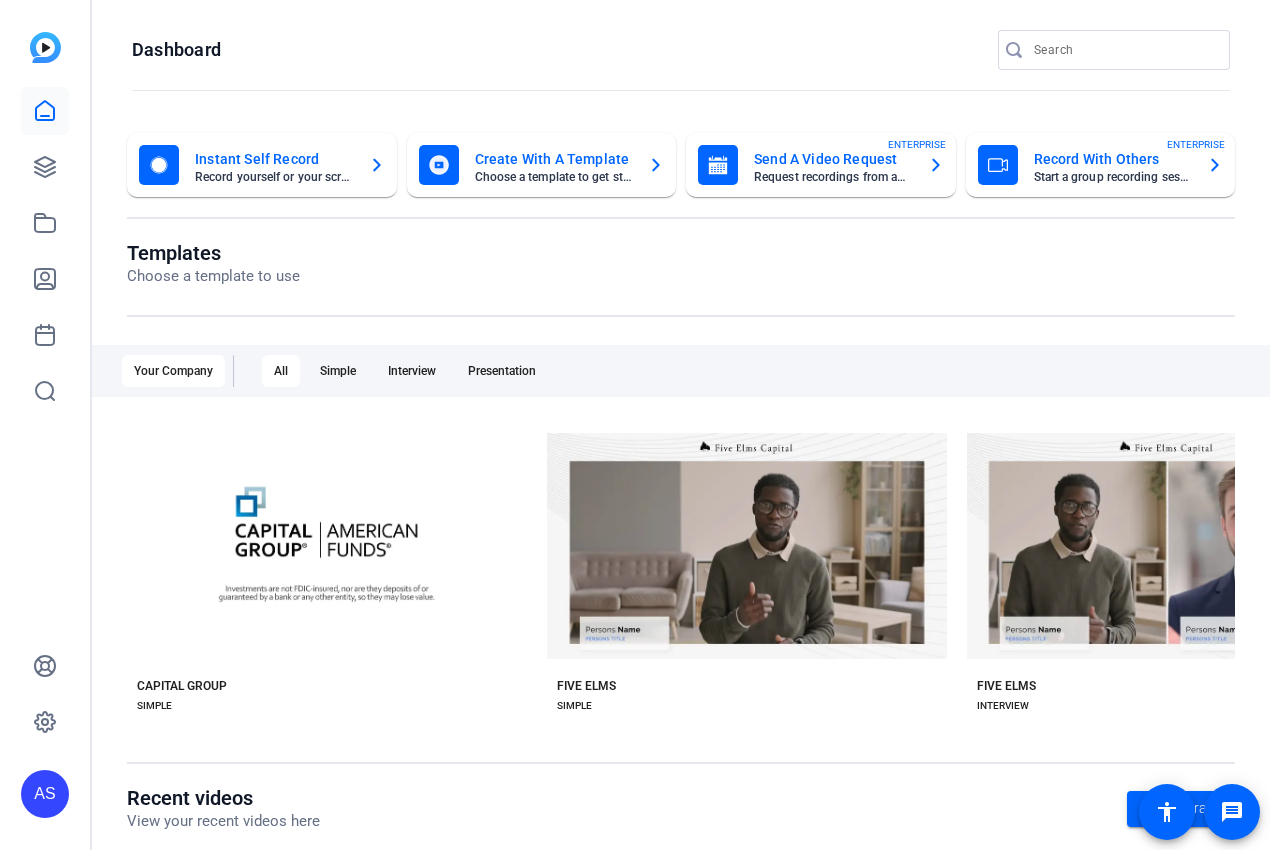 drag, startPoint x: 187, startPoint y: 646, endPoint x: 114, endPoint y: 758, distance: 133.68994 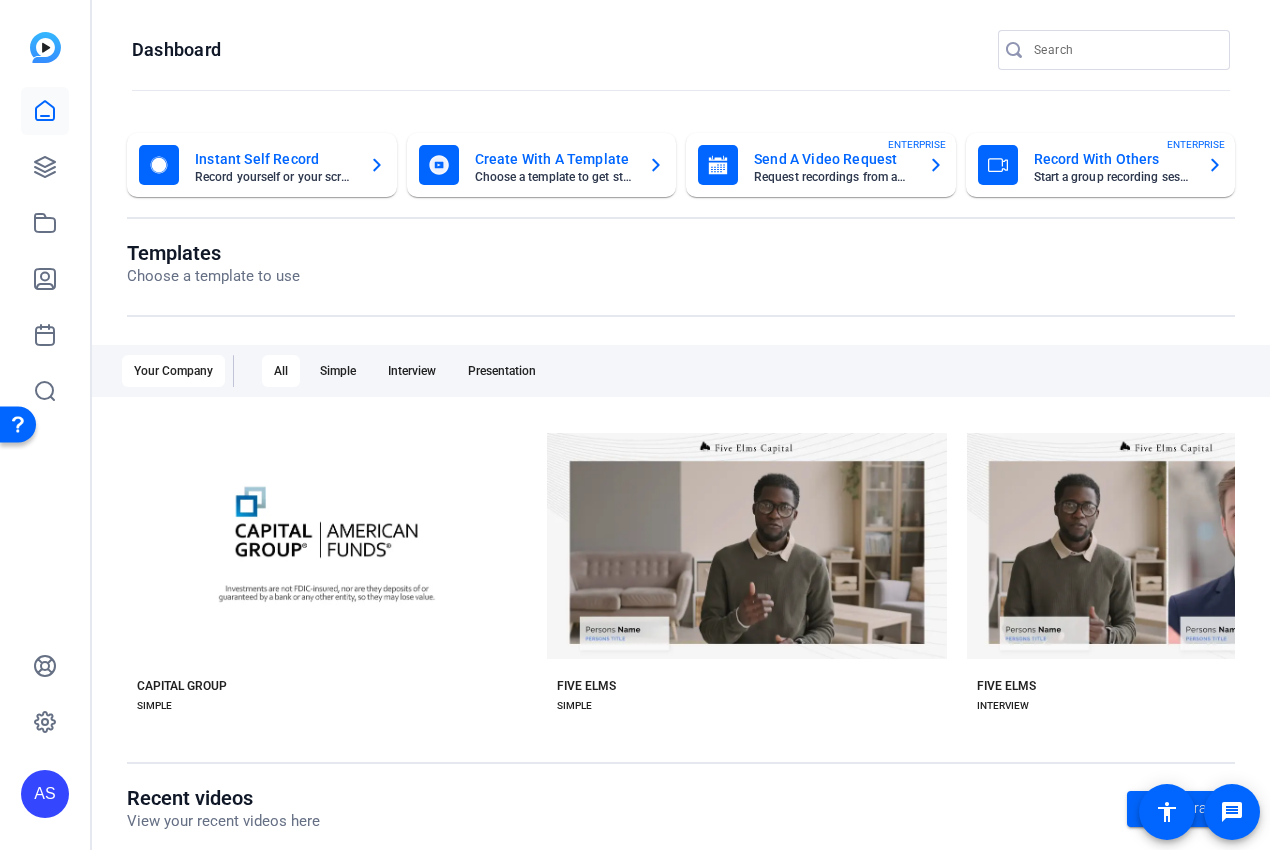 click on "AS" 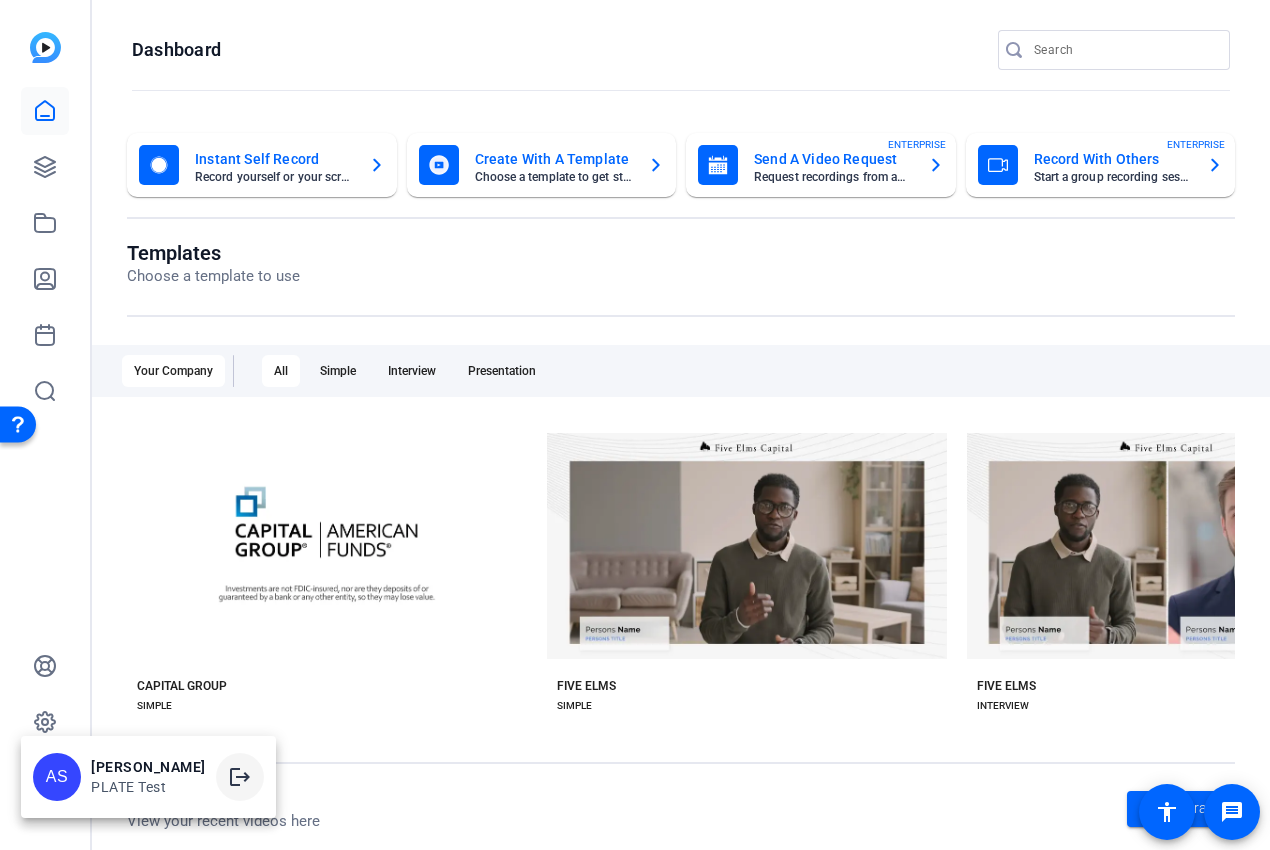 click on "logout" at bounding box center [240, 777] 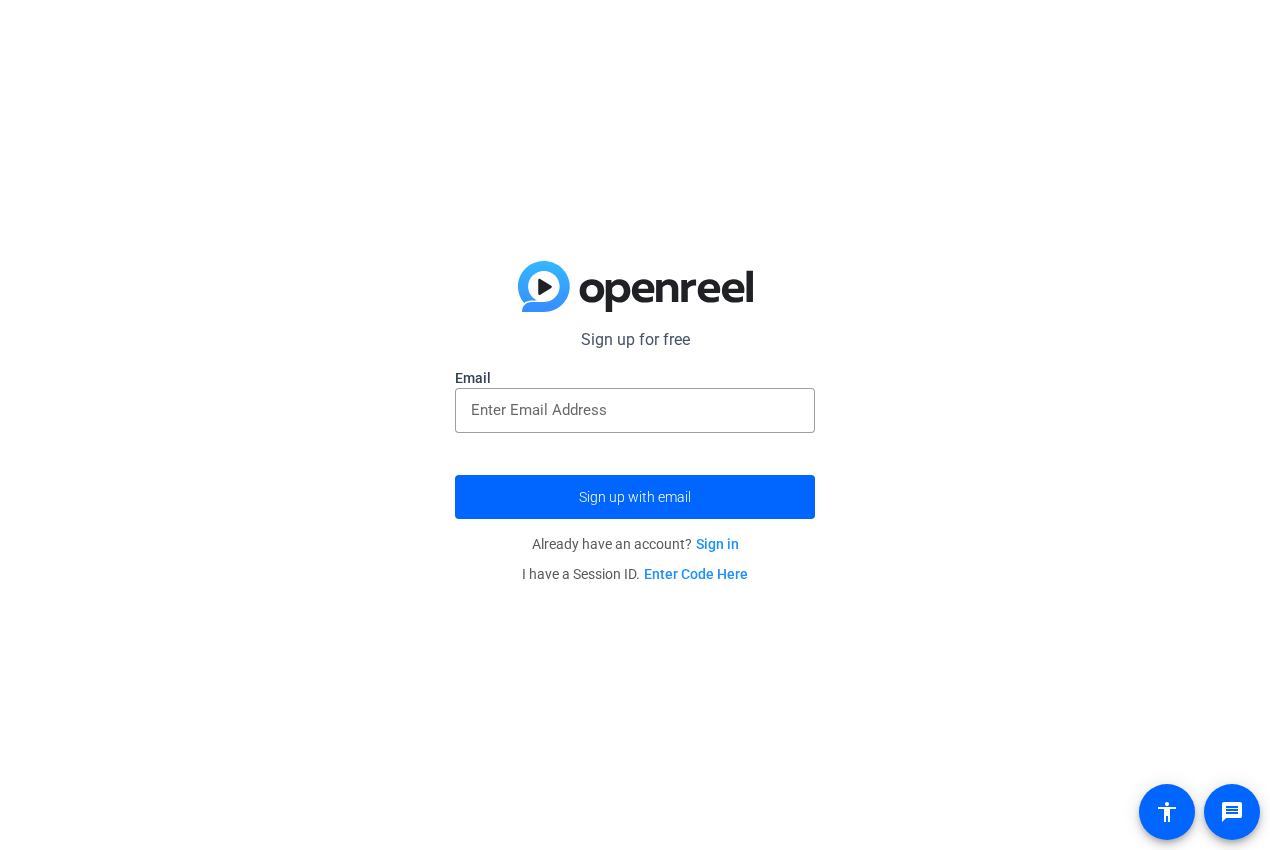 scroll, scrollTop: 0, scrollLeft: 0, axis: both 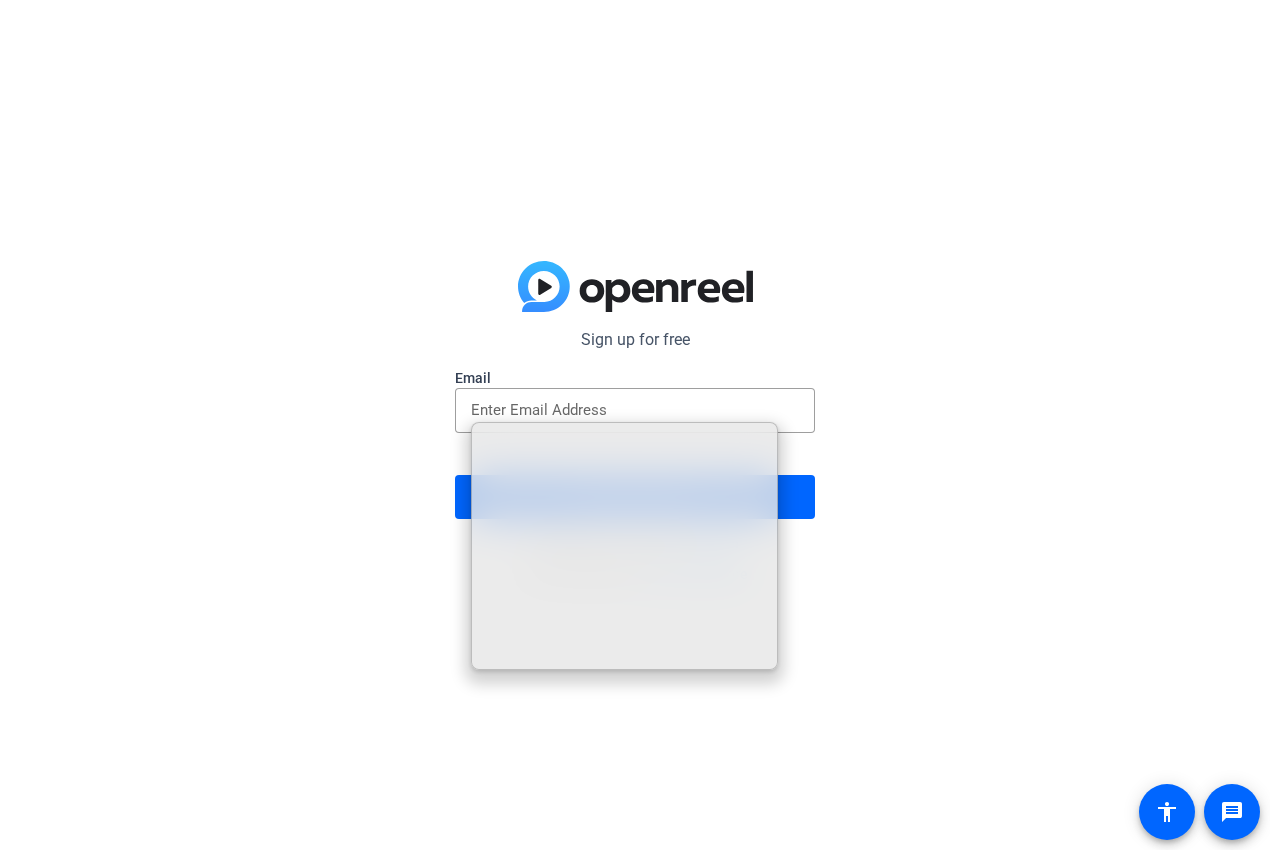 click on "Sign up for free  Email  Sign up with email  Already have an account?  Sign in I have a Session ID.  Enter Code Here" 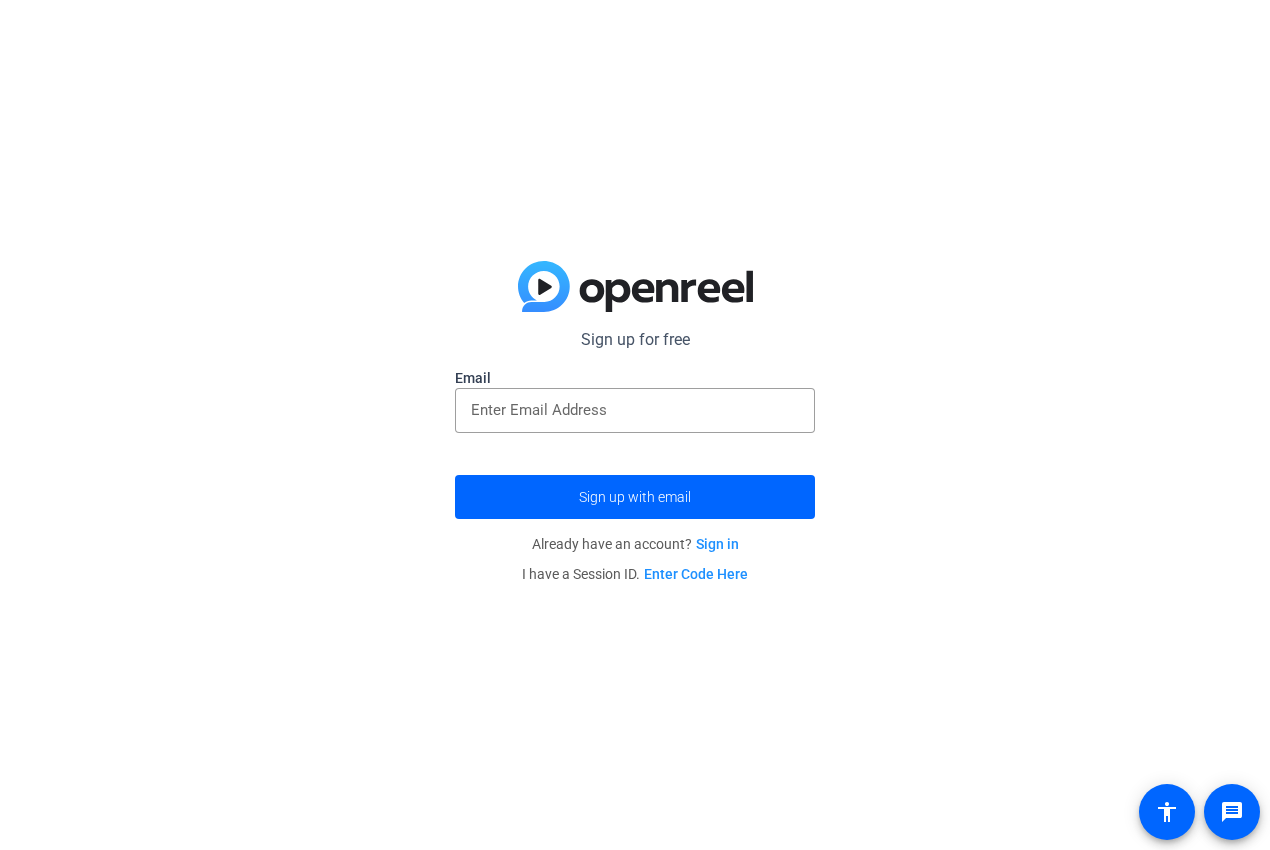 scroll, scrollTop: 0, scrollLeft: 0, axis: both 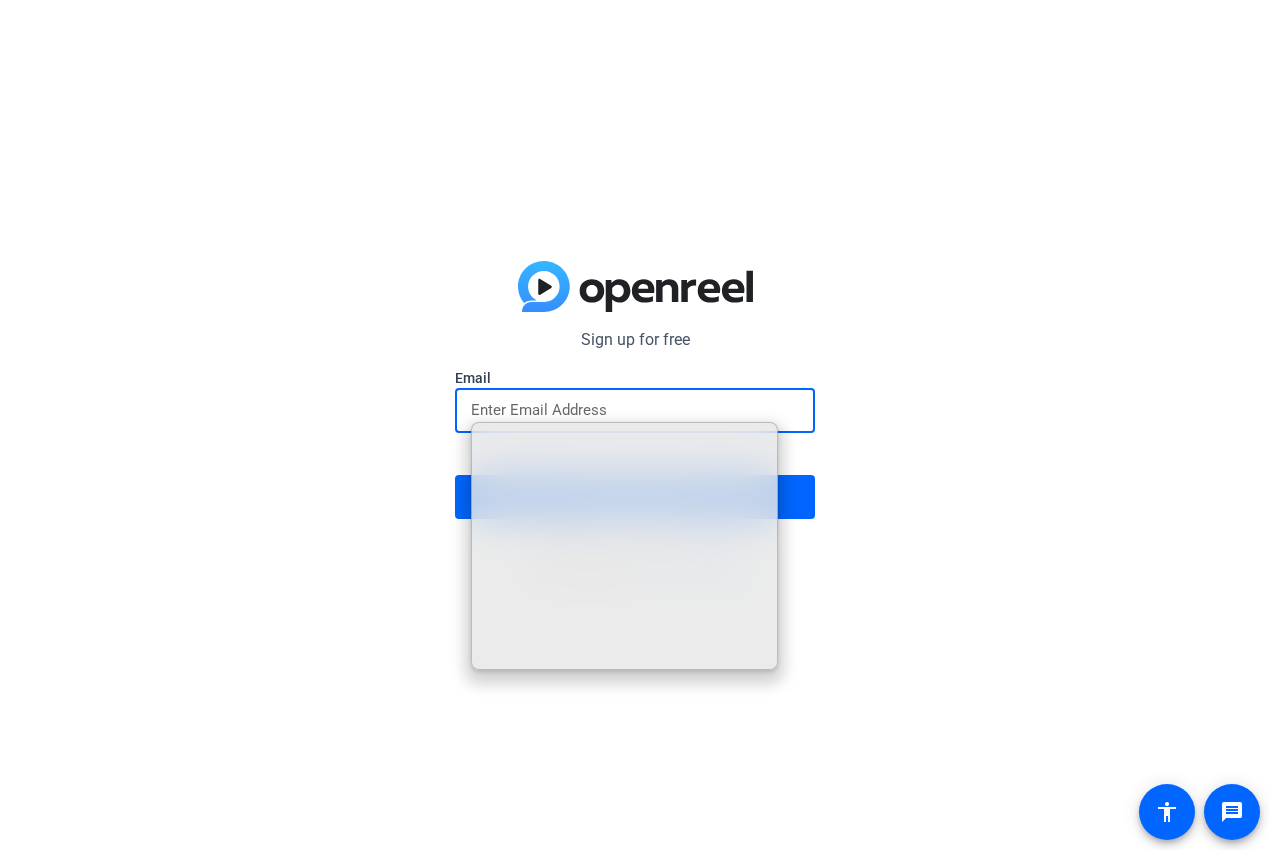 click on "Sign up for free  Email  Sign up with email  Already have an account?  Sign in I have a Session ID.  Enter Code Here" 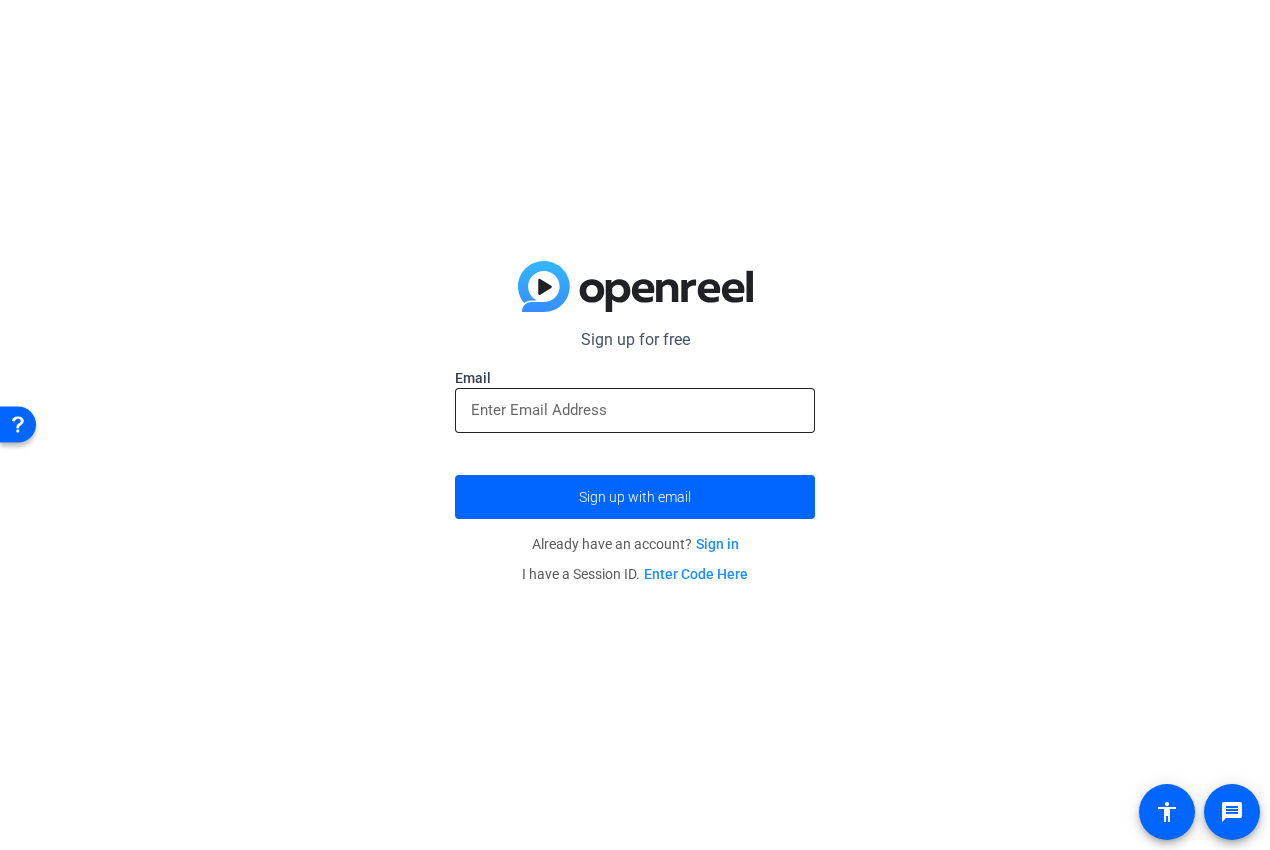 click 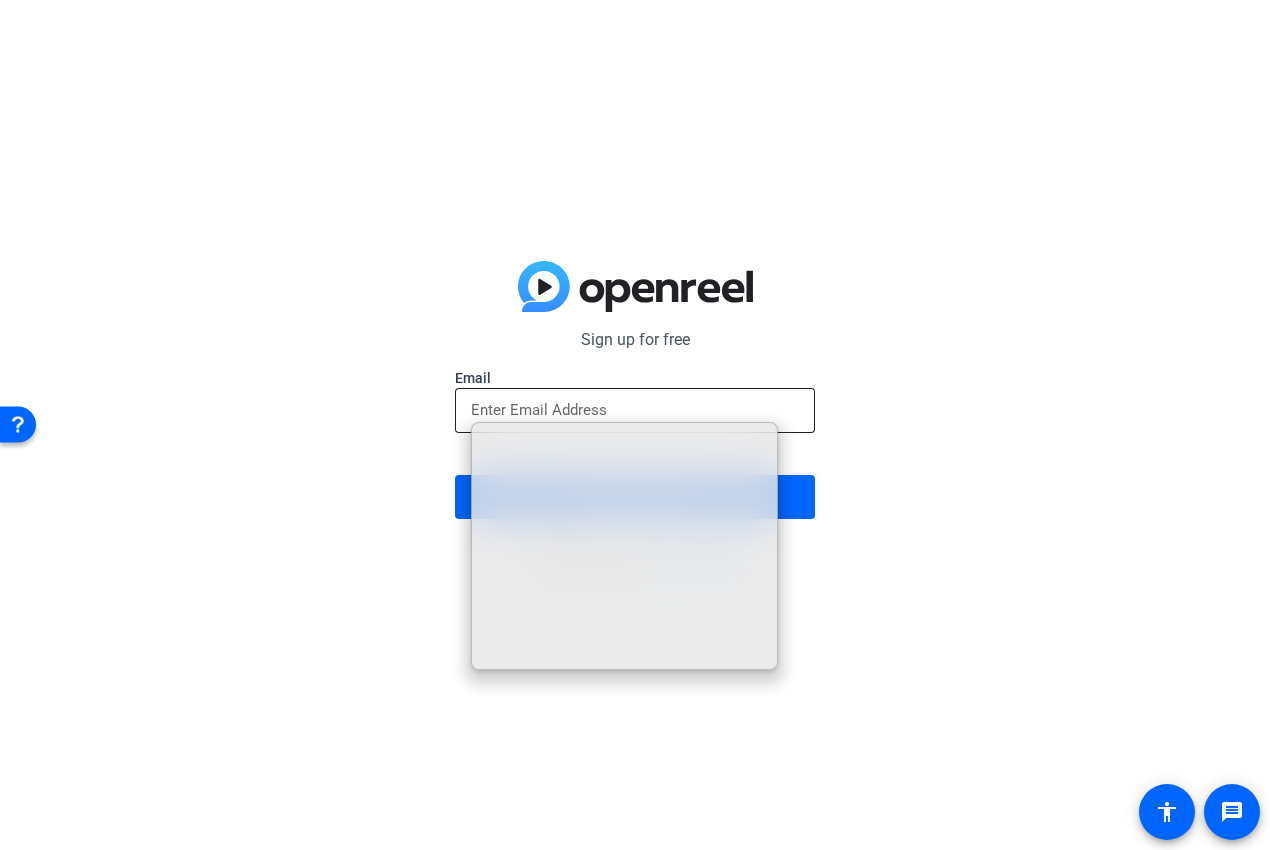 click 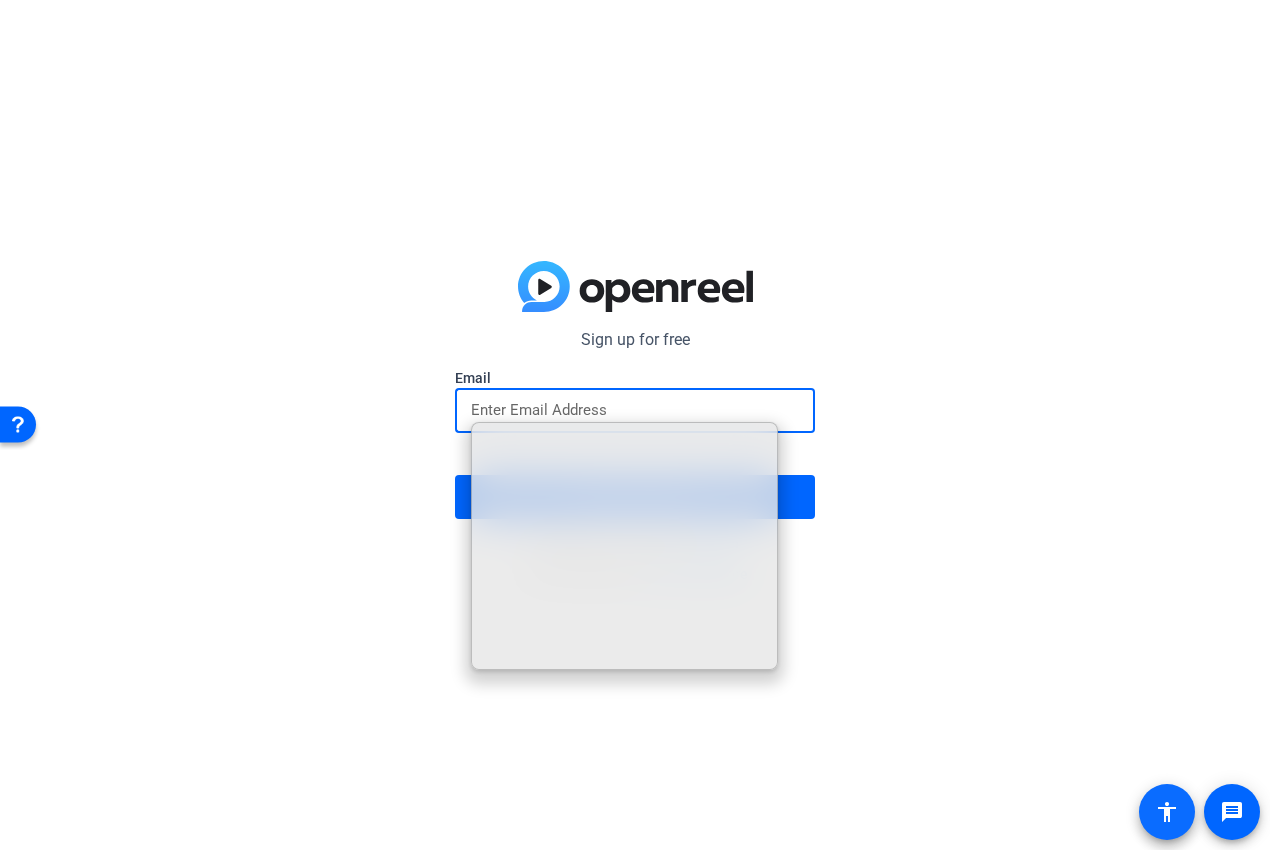 click on "accessibility" 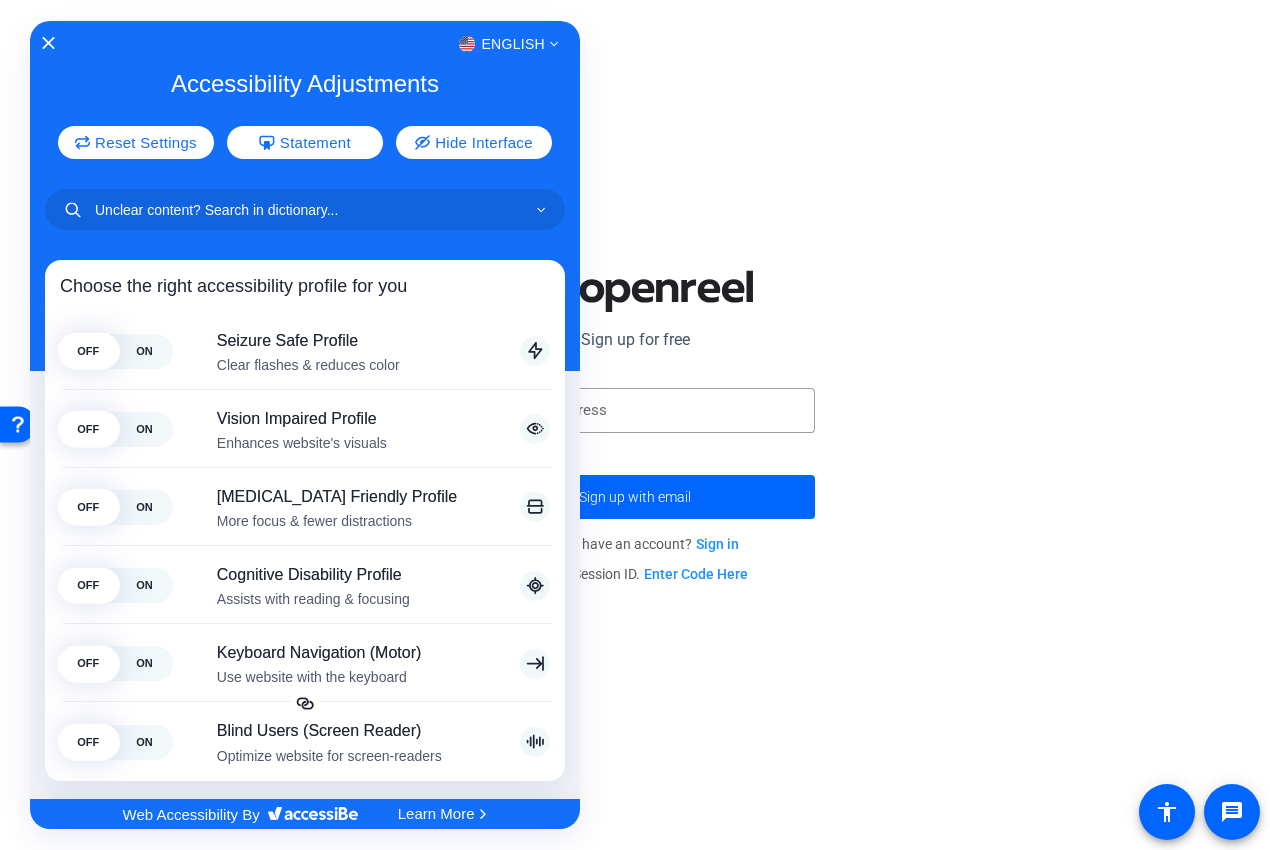 click 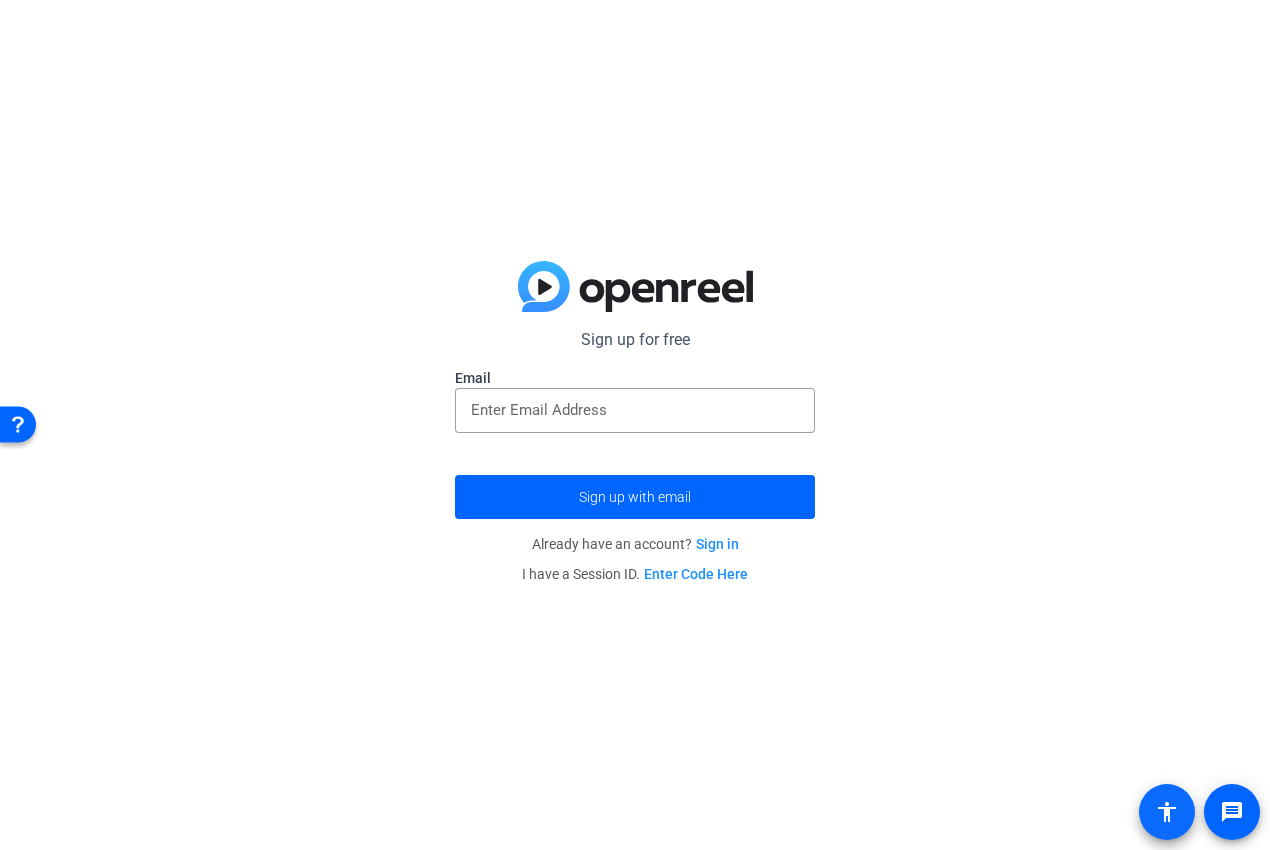 click 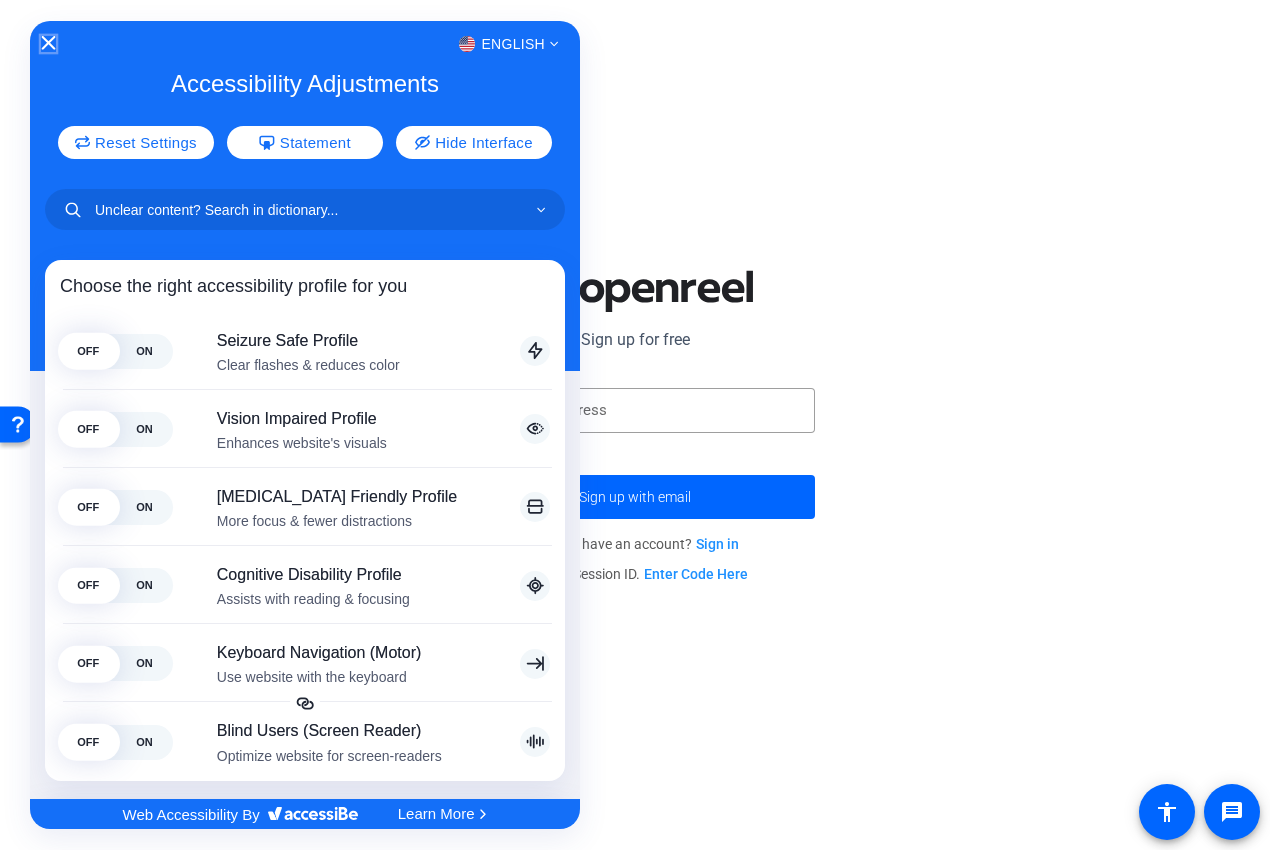 click 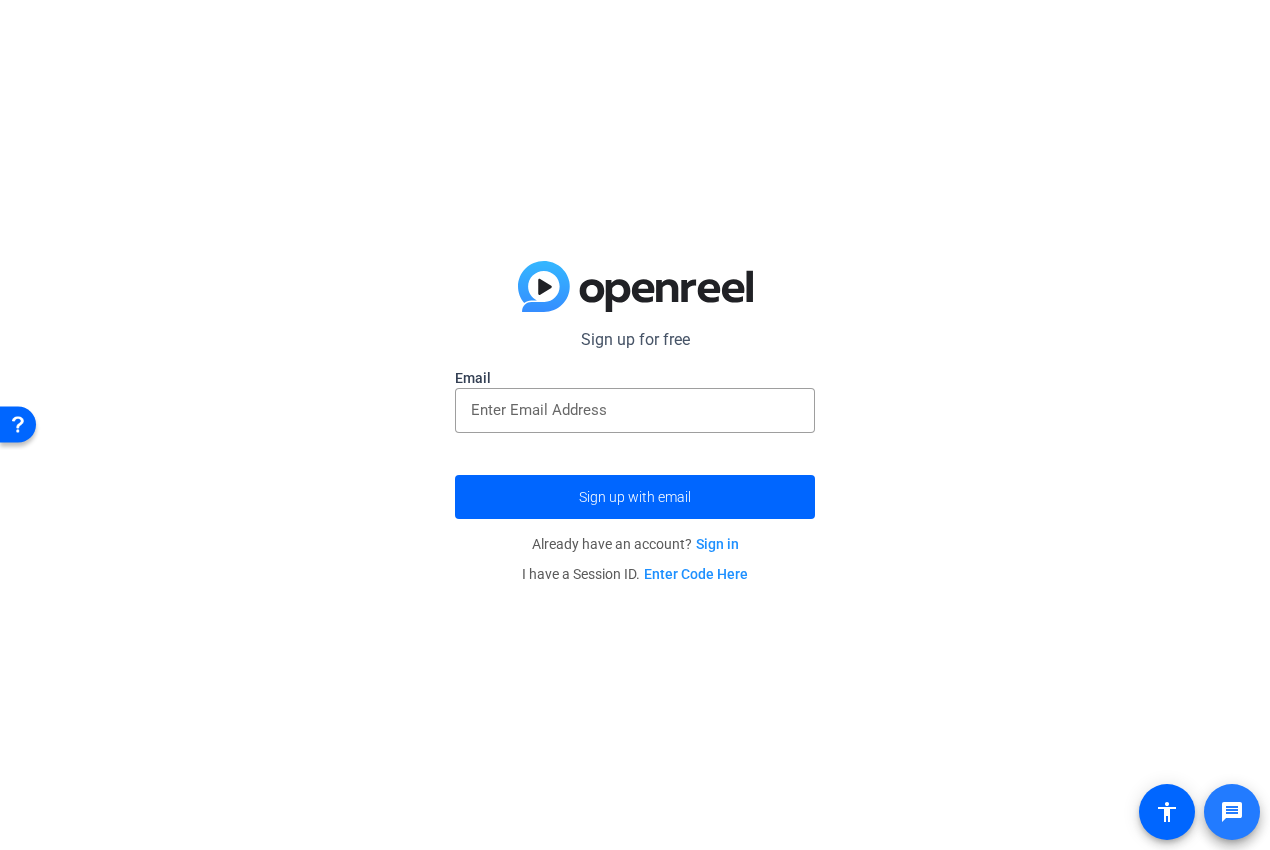 click 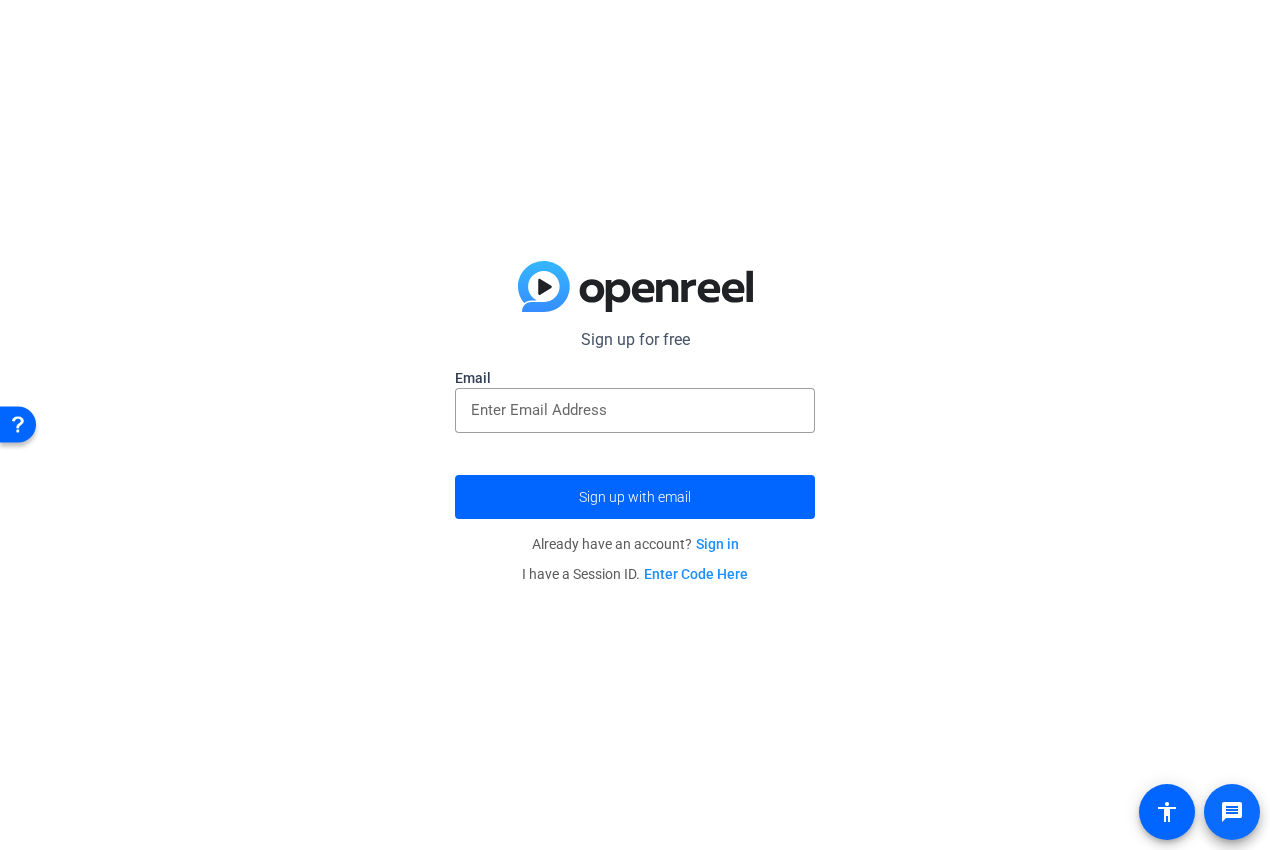 click on "message" 